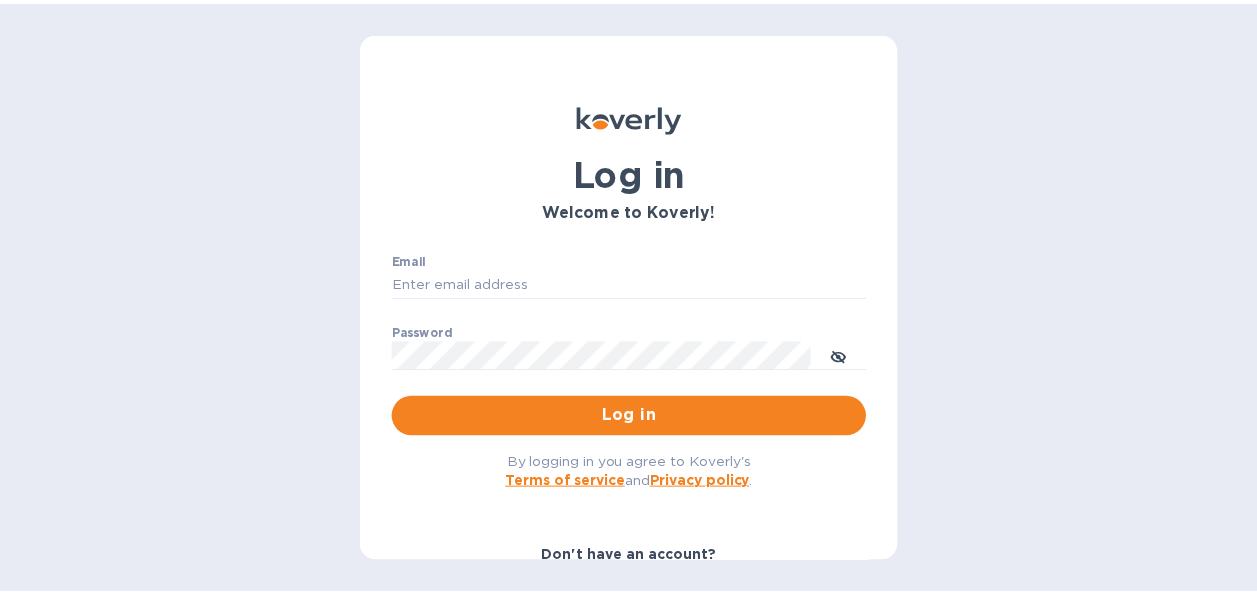 scroll, scrollTop: 0, scrollLeft: 0, axis: both 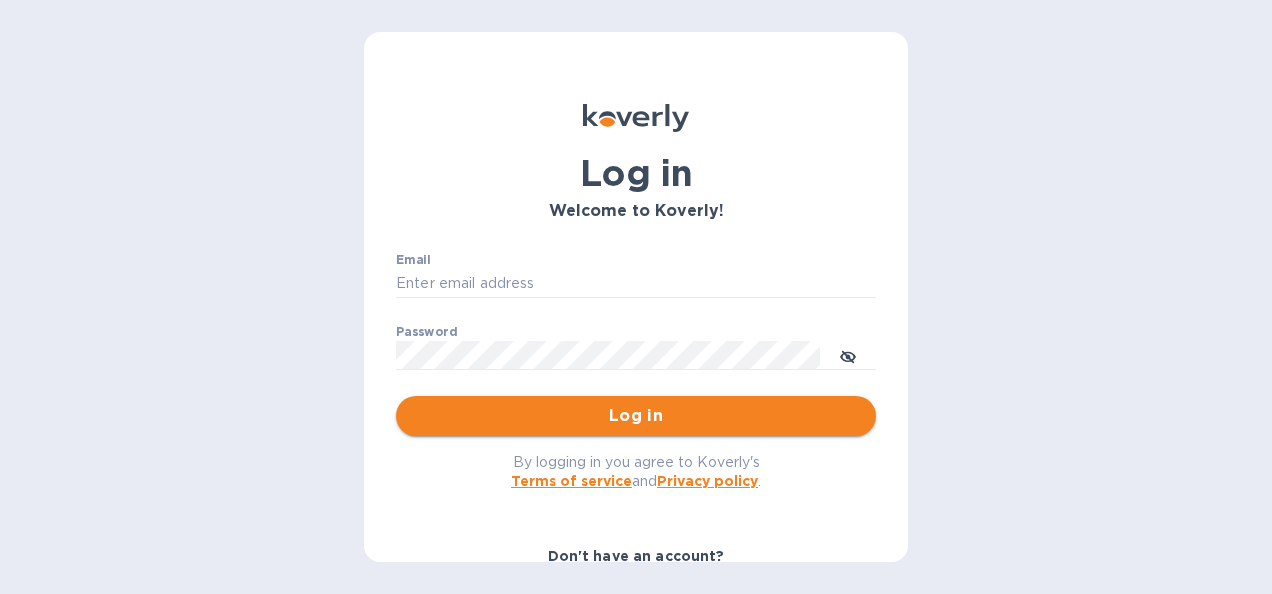 type on "[EMAIL]" 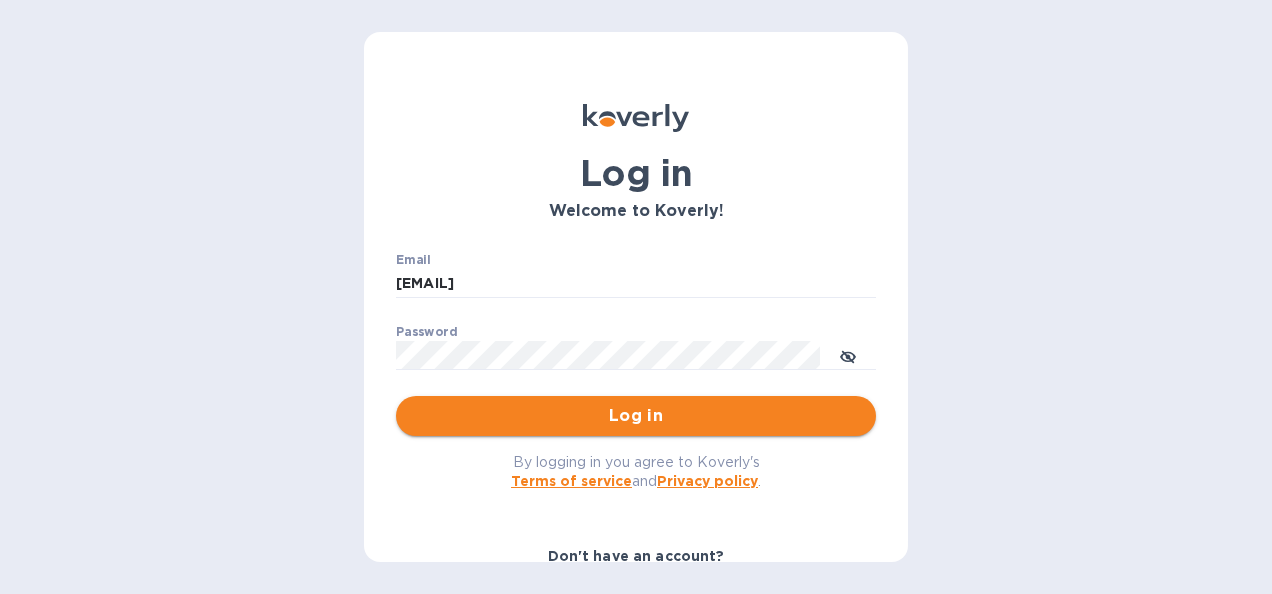 click on "Log in" at bounding box center [636, 416] 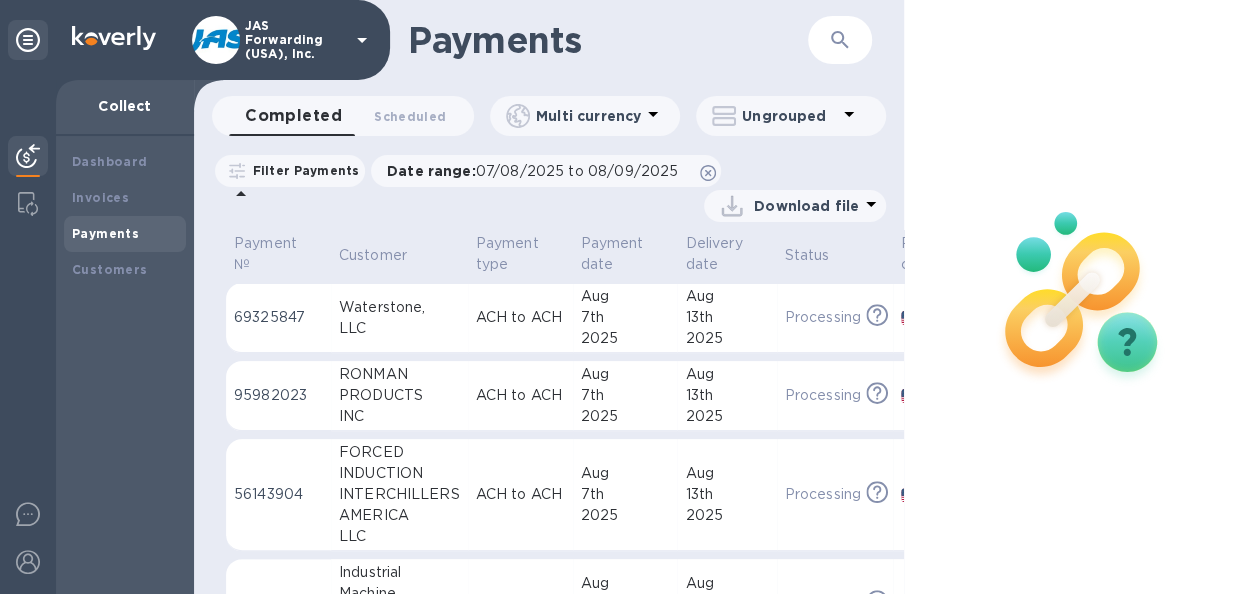 drag, startPoint x: 856, startPoint y: 34, endPoint x: 853, endPoint y: 68, distance: 34.132095 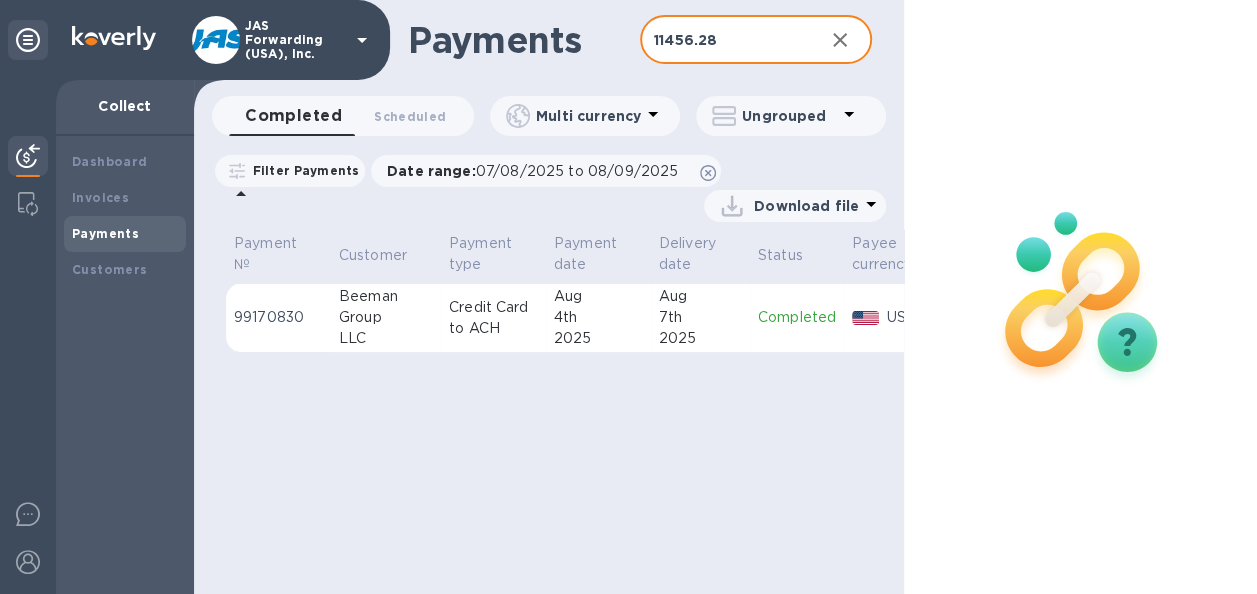 click on "7th" at bounding box center [700, 317] 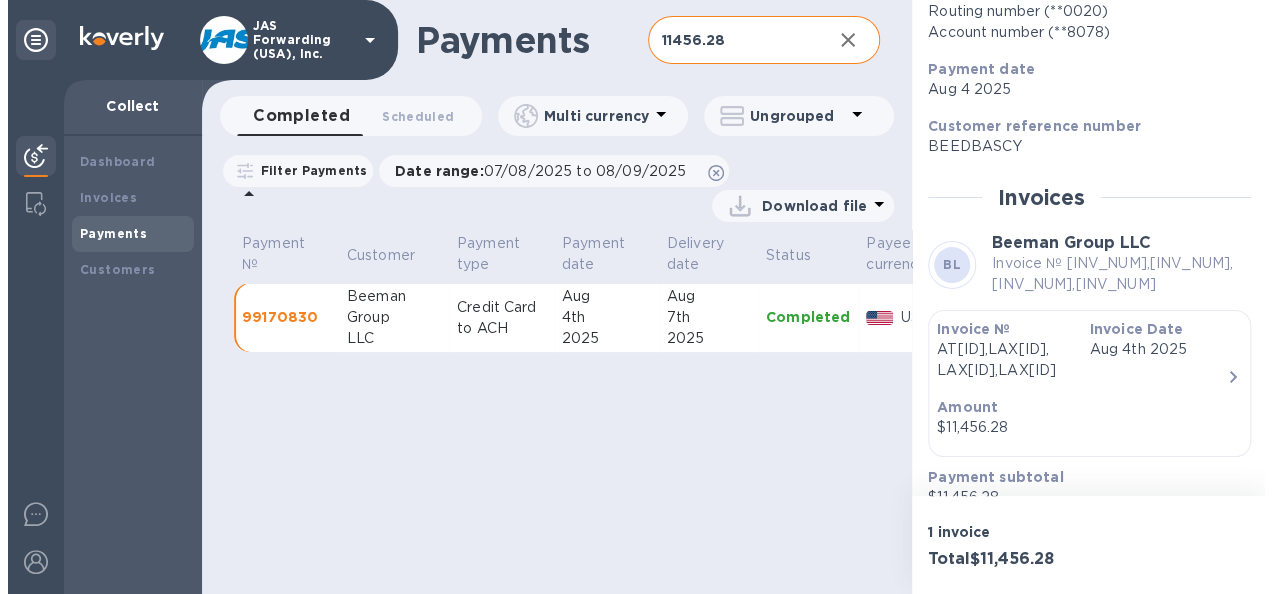 scroll, scrollTop: 404, scrollLeft: 0, axis: vertical 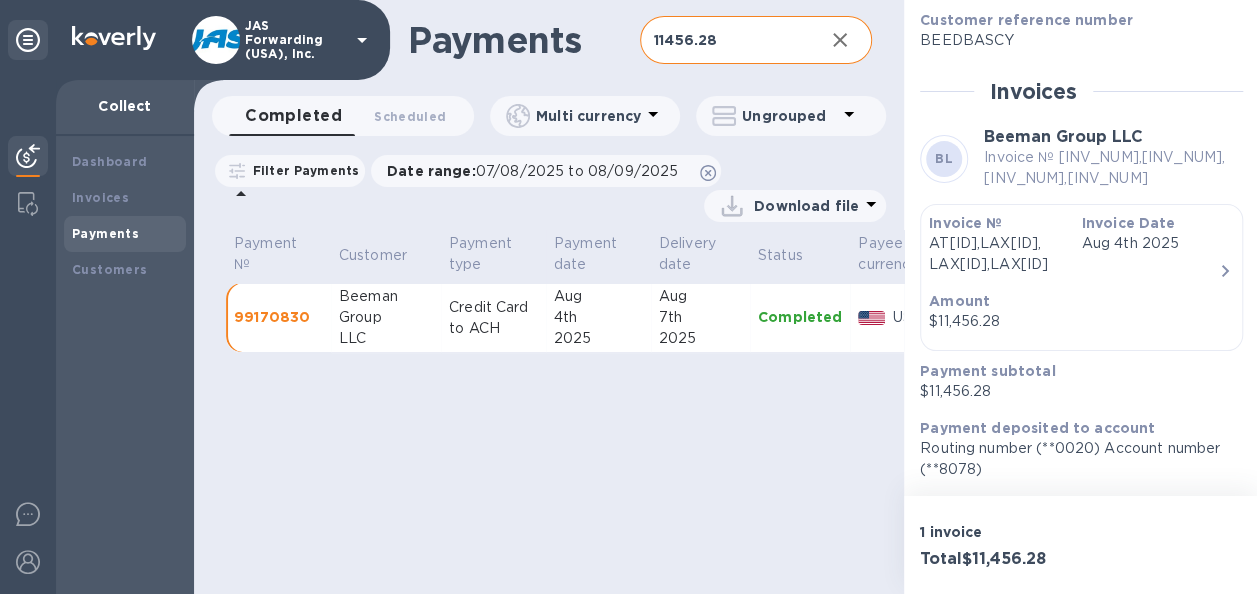 click on "Invoice Date [MONTH] [DAY] [YEAR]" at bounding box center [1149, 244] 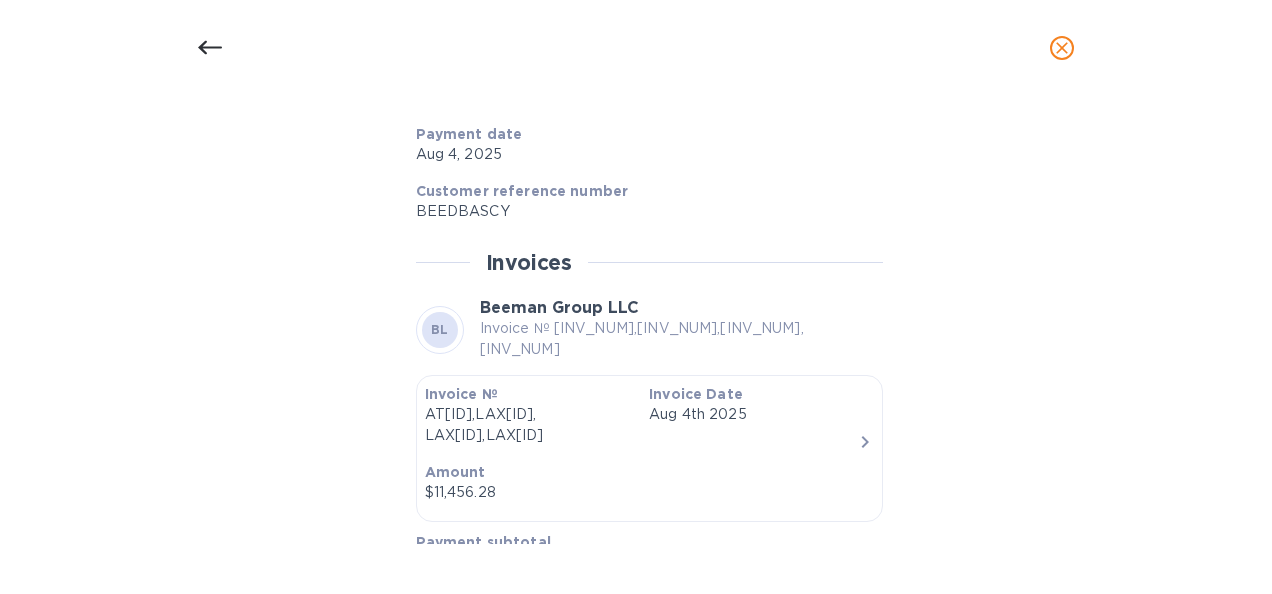 scroll, scrollTop: 996, scrollLeft: 0, axis: vertical 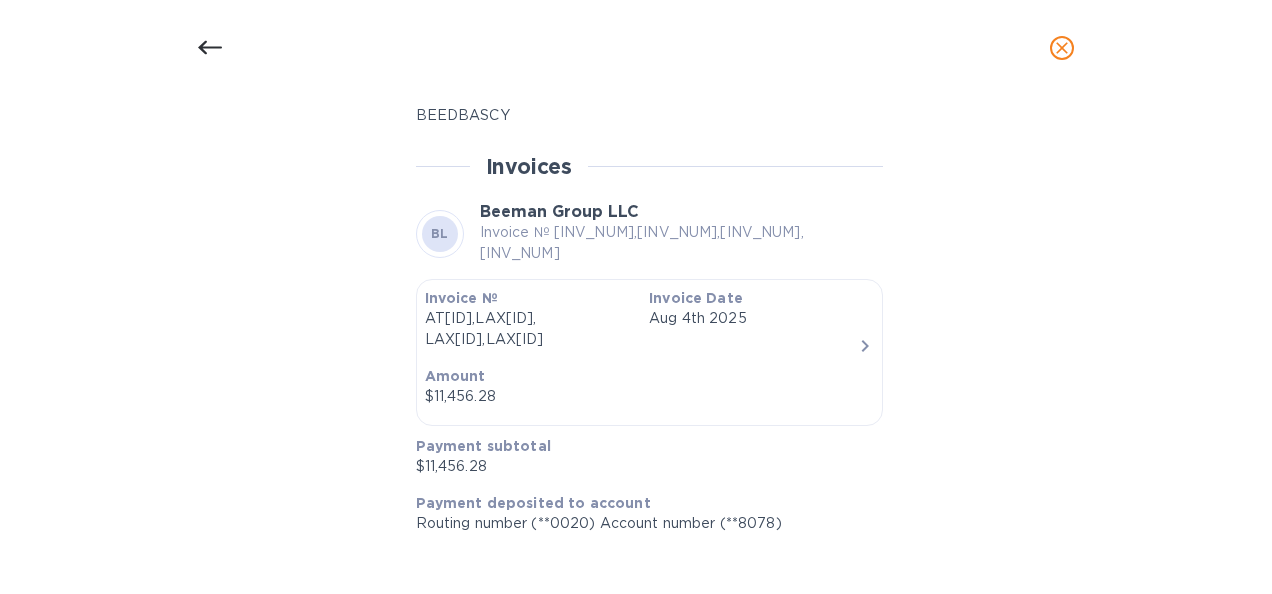 click 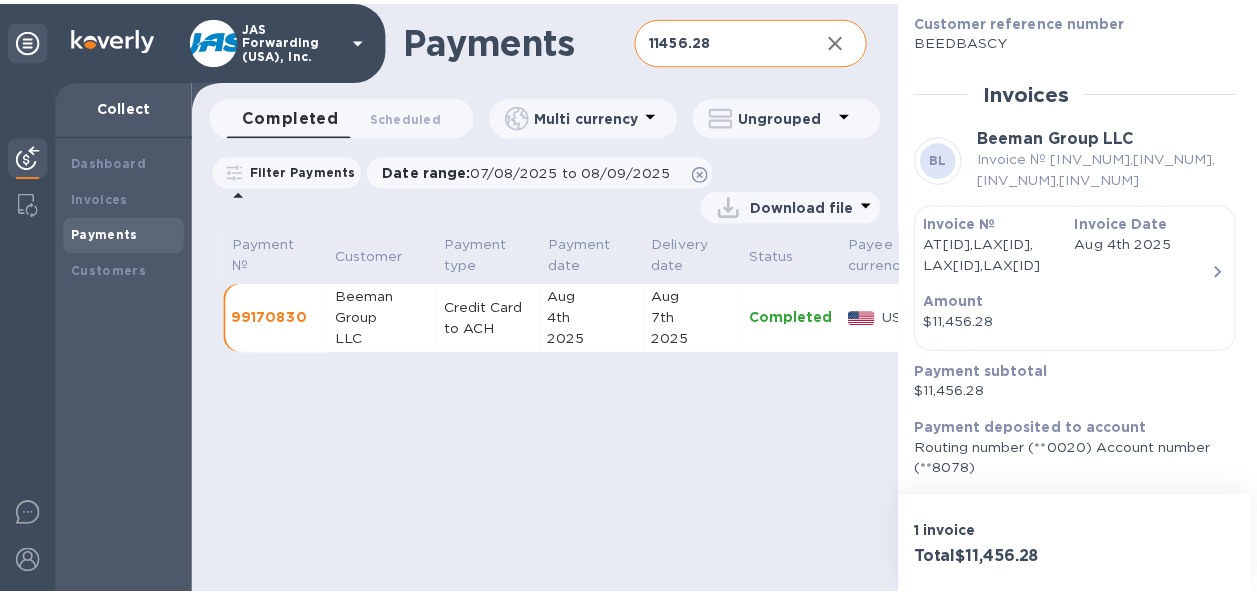 scroll, scrollTop: 946, scrollLeft: 0, axis: vertical 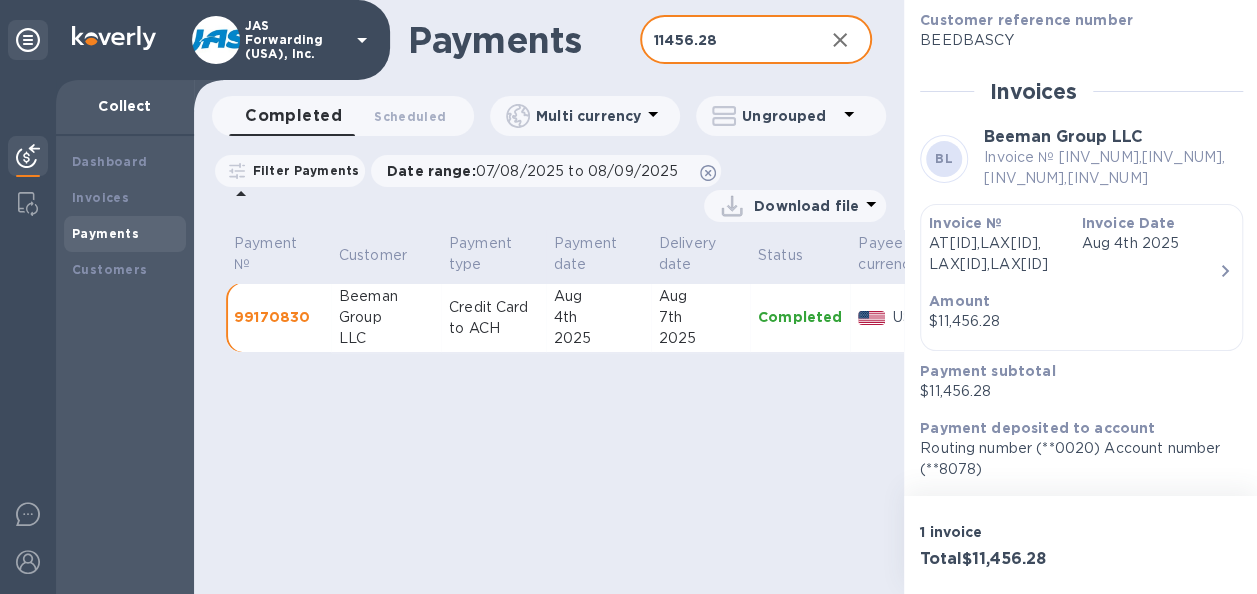 drag, startPoint x: 730, startPoint y: 49, endPoint x: 622, endPoint y: 26, distance: 110.42192 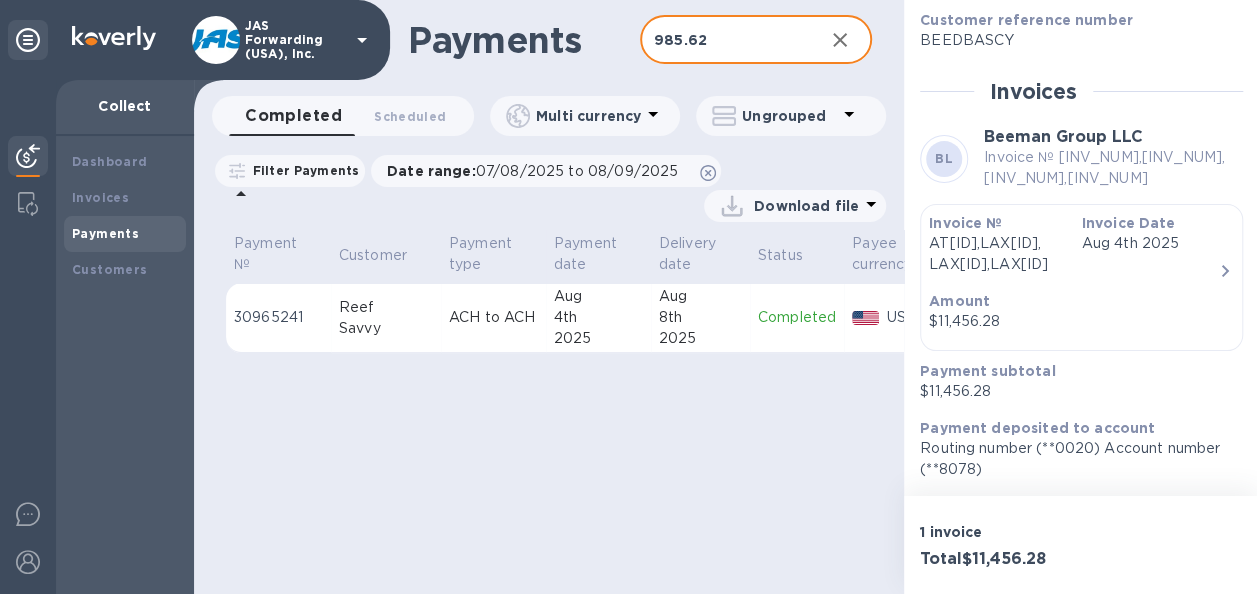 click on "4th" at bounding box center [598, 317] 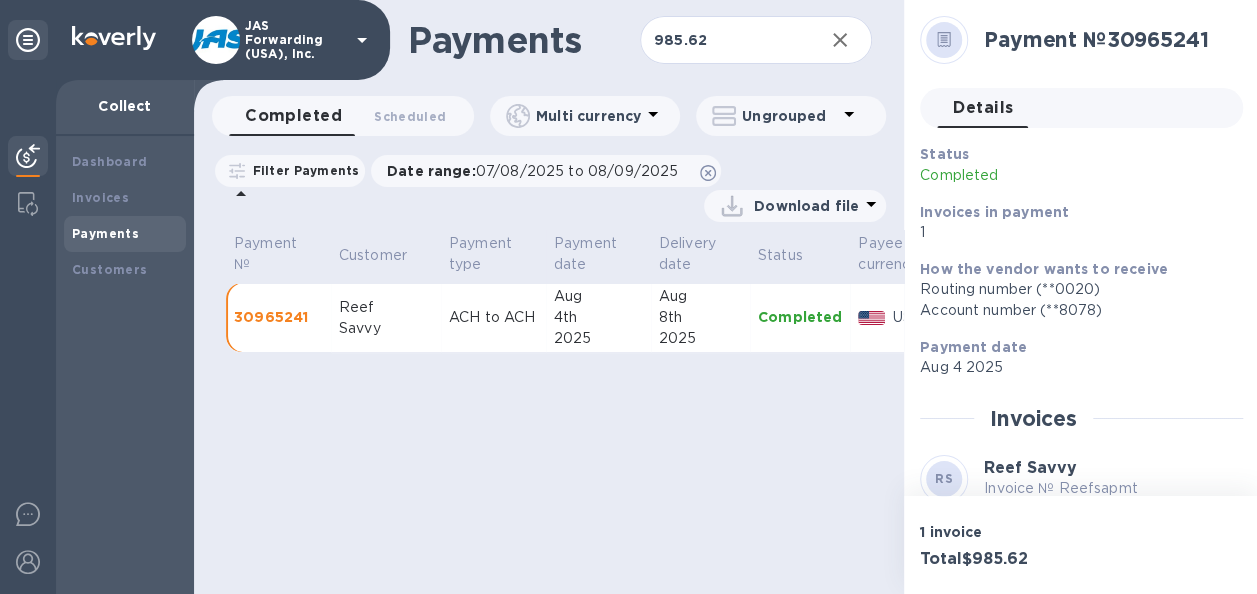 scroll, scrollTop: 292, scrollLeft: 0, axis: vertical 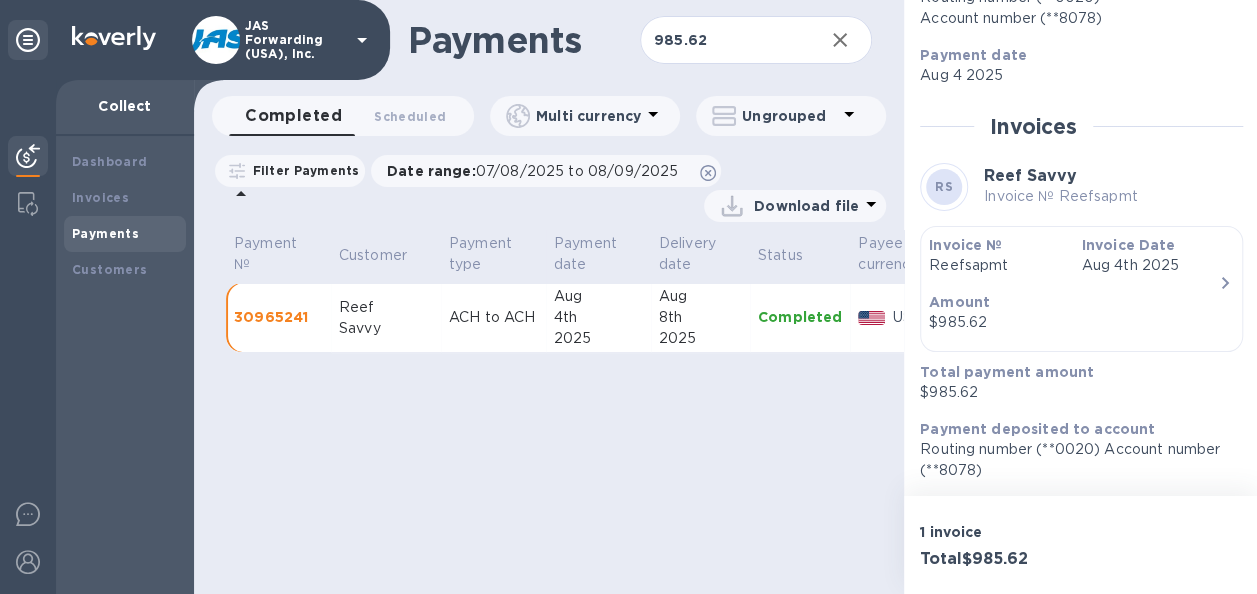 click on "Amount $985.62" at bounding box center (1073, 312) 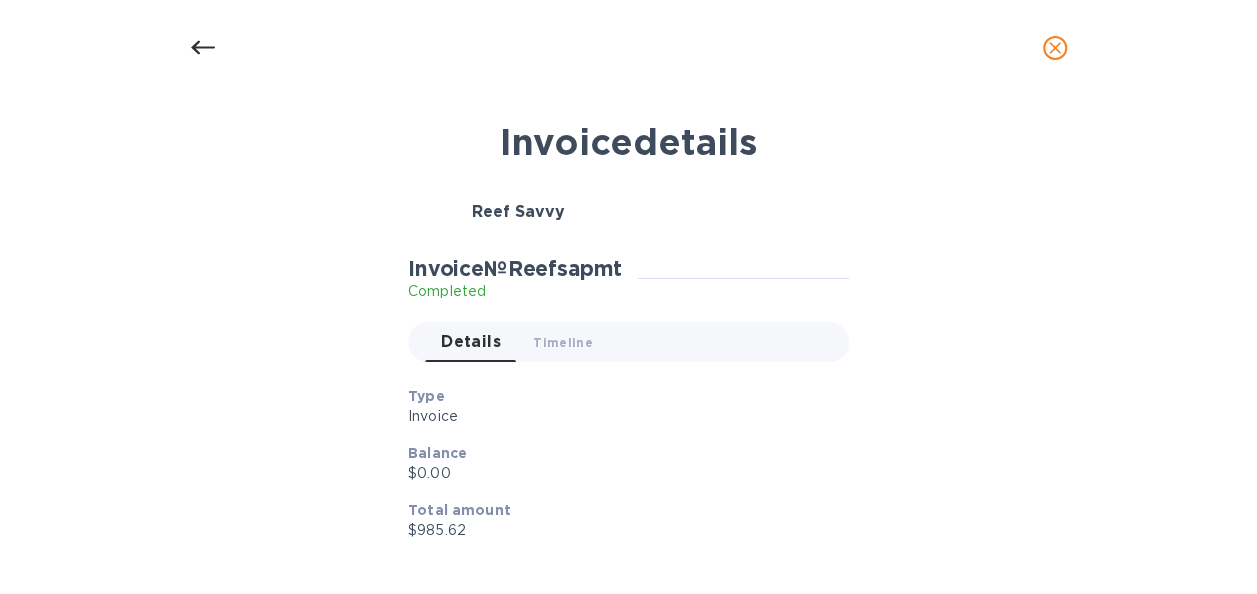 scroll, scrollTop: 0, scrollLeft: 0, axis: both 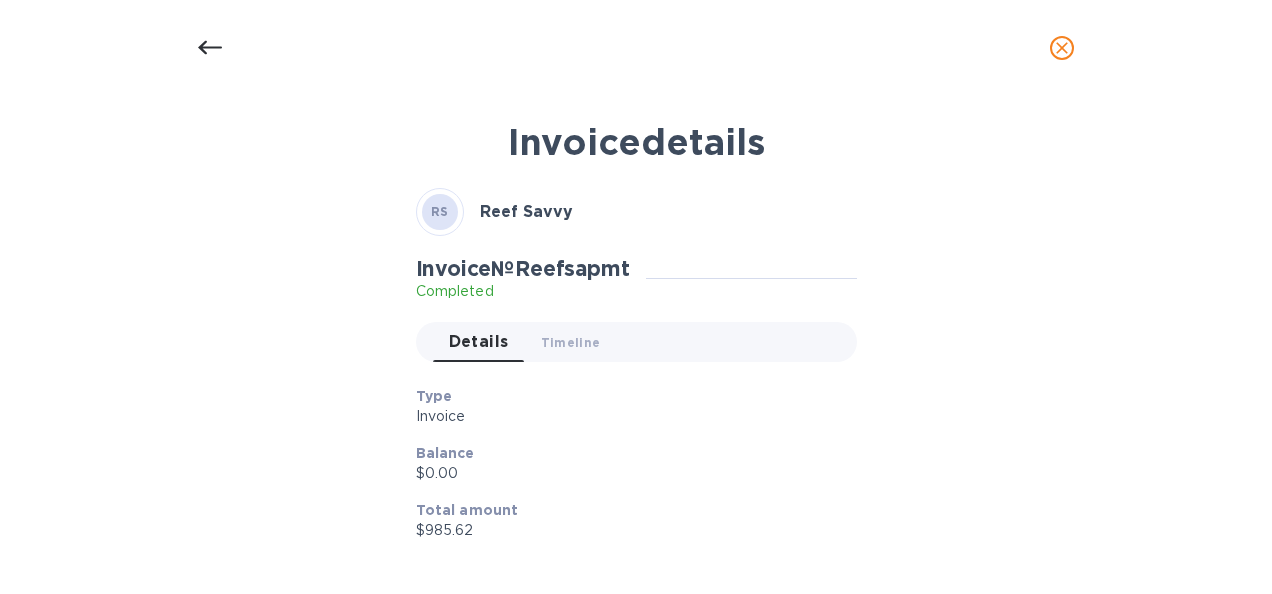 click 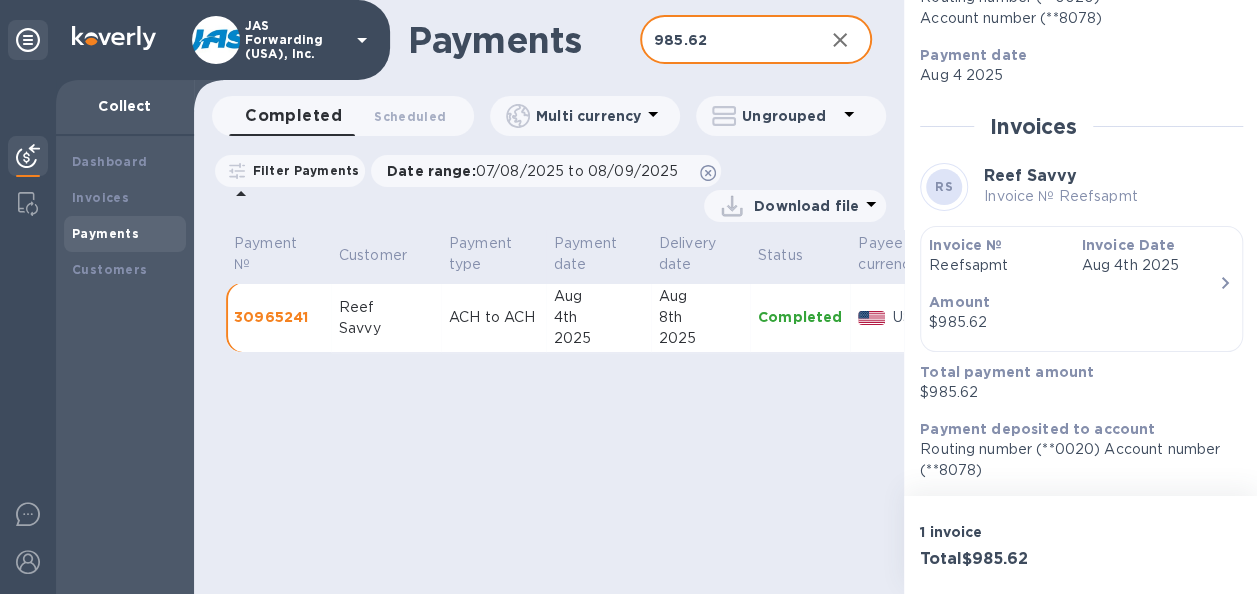 drag, startPoint x: 710, startPoint y: 41, endPoint x: 620, endPoint y: 39, distance: 90.02222 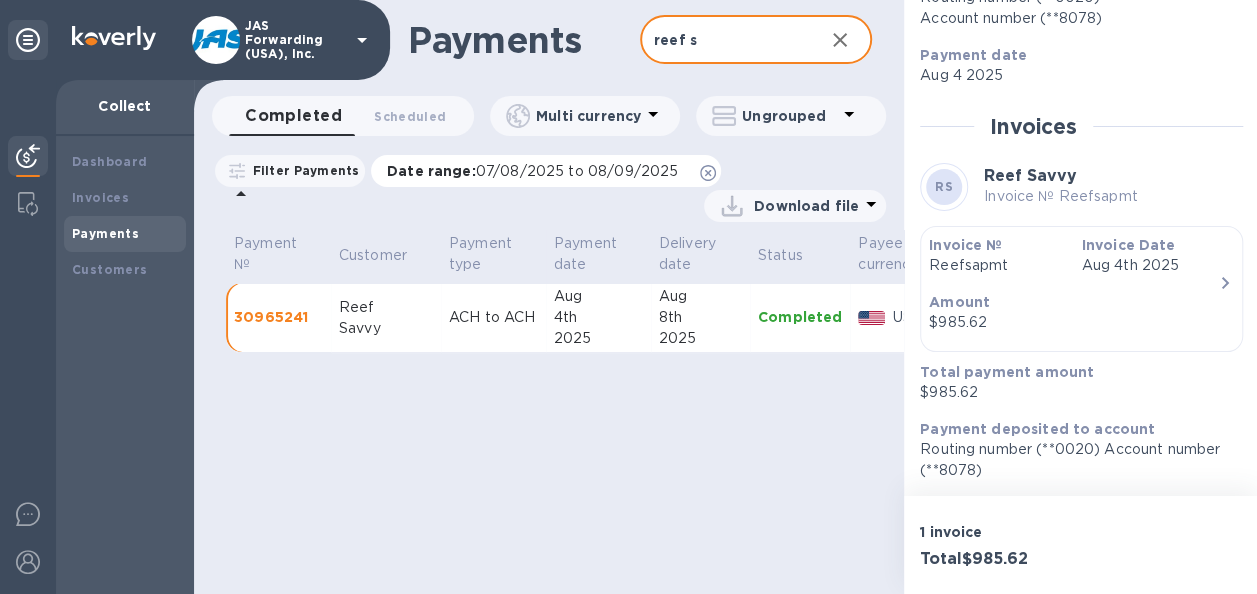 type on "reef s" 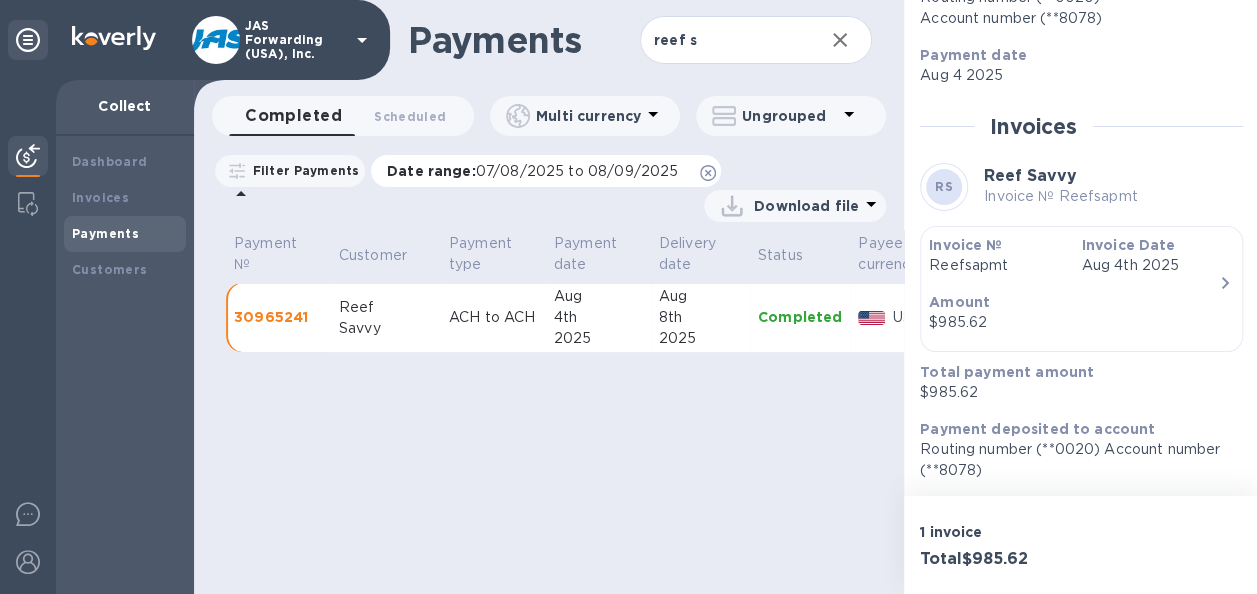 click on "Date range :  [MM]/[DD]/[YYYY] to [MM]/[DD]/[YYYY]" at bounding box center [537, 171] 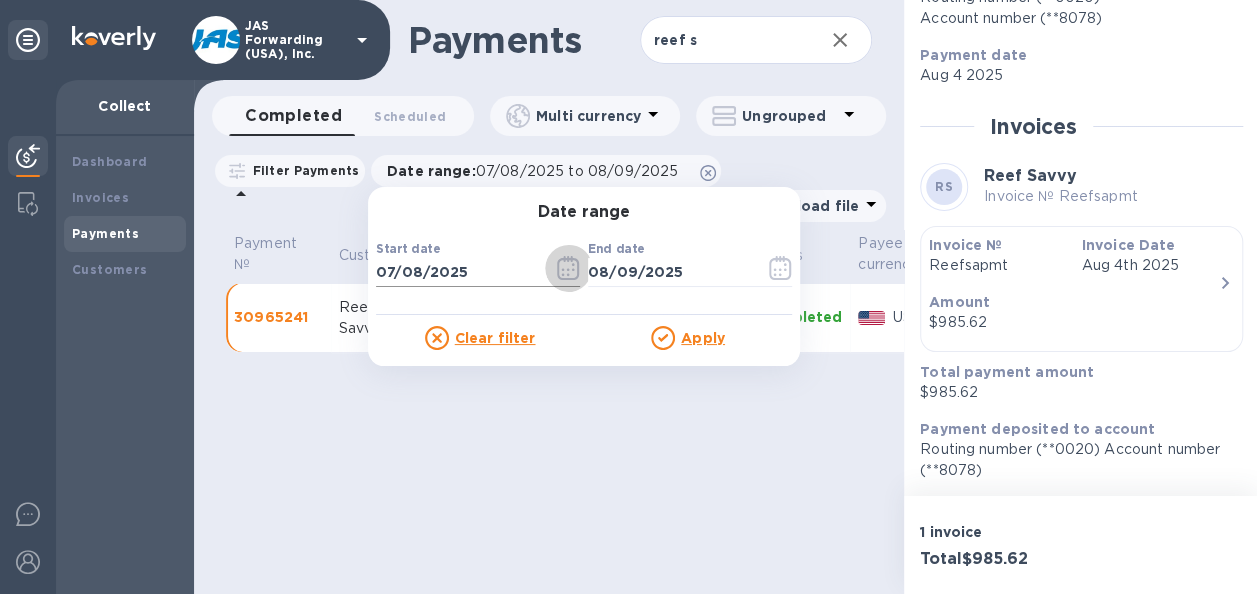 click 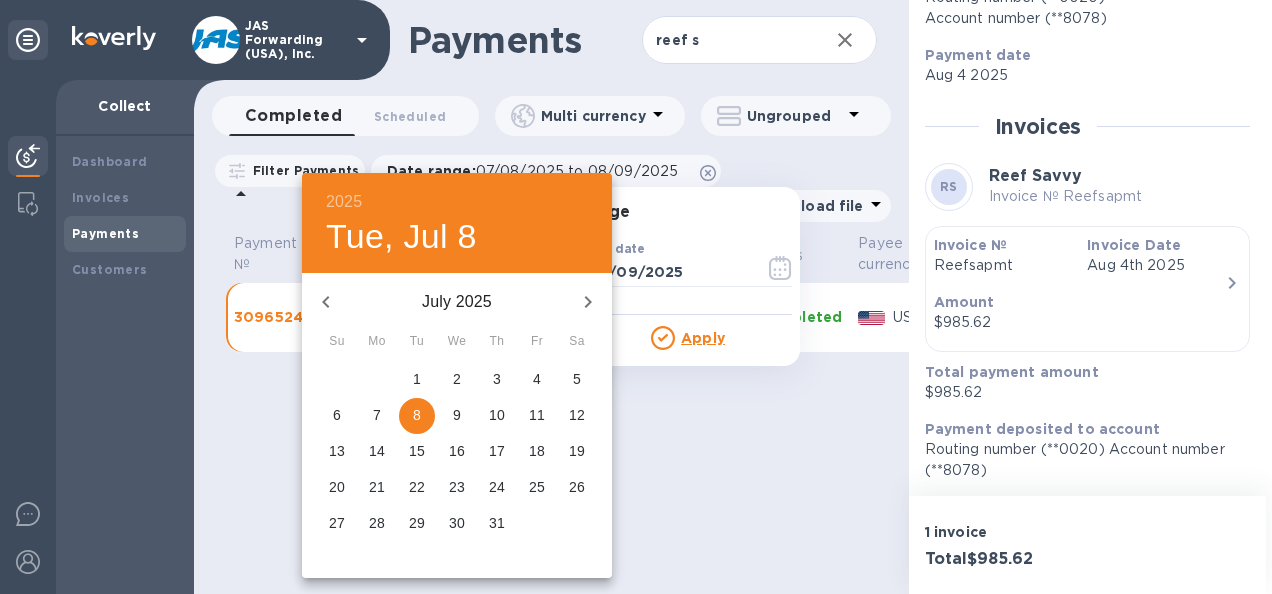 click 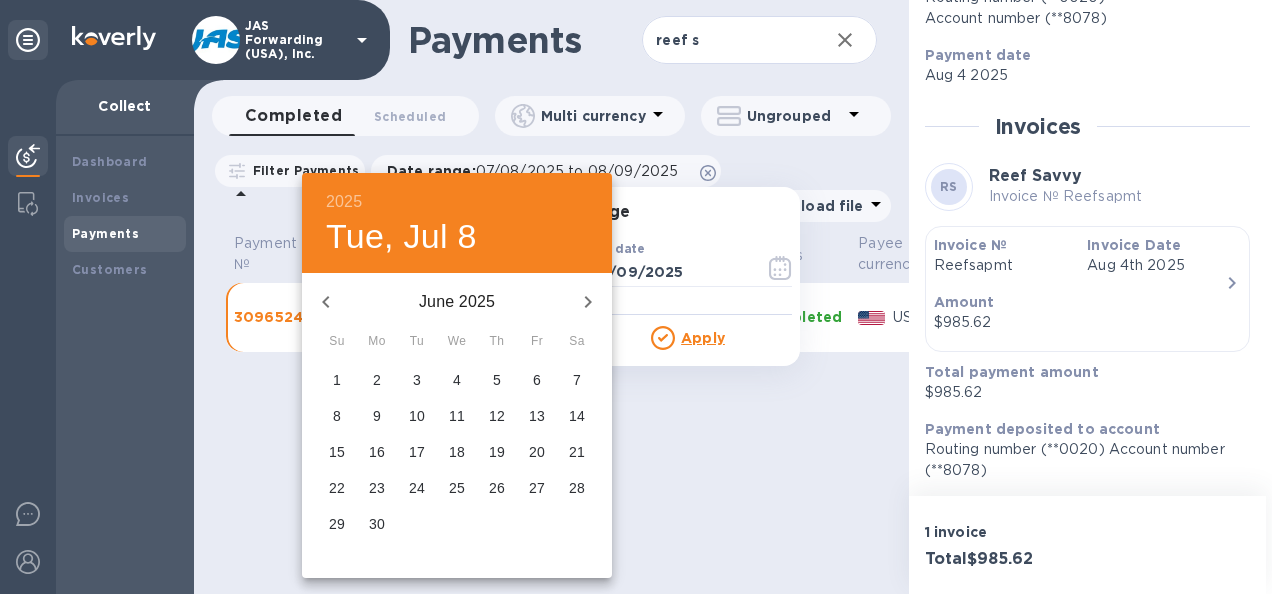click 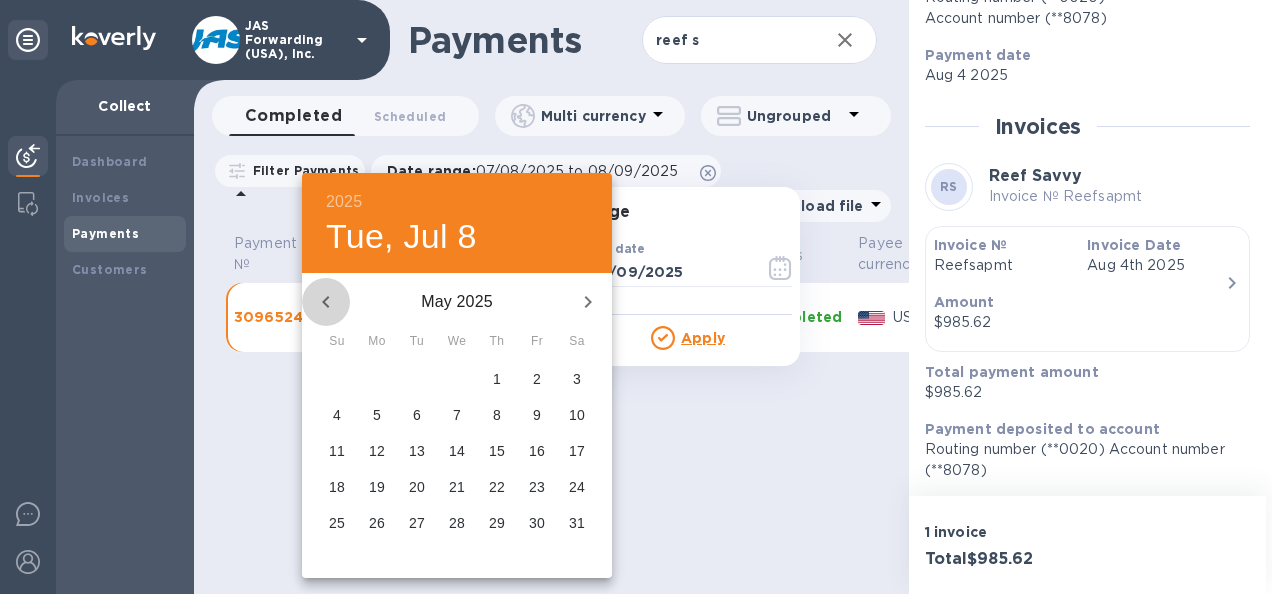 click 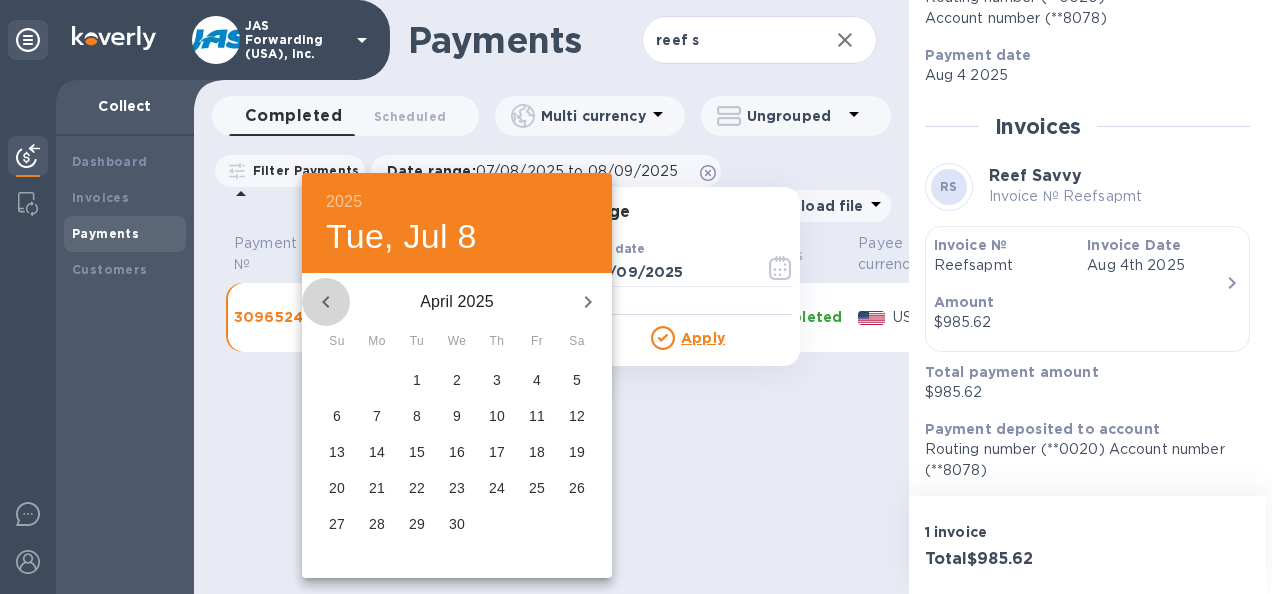 click 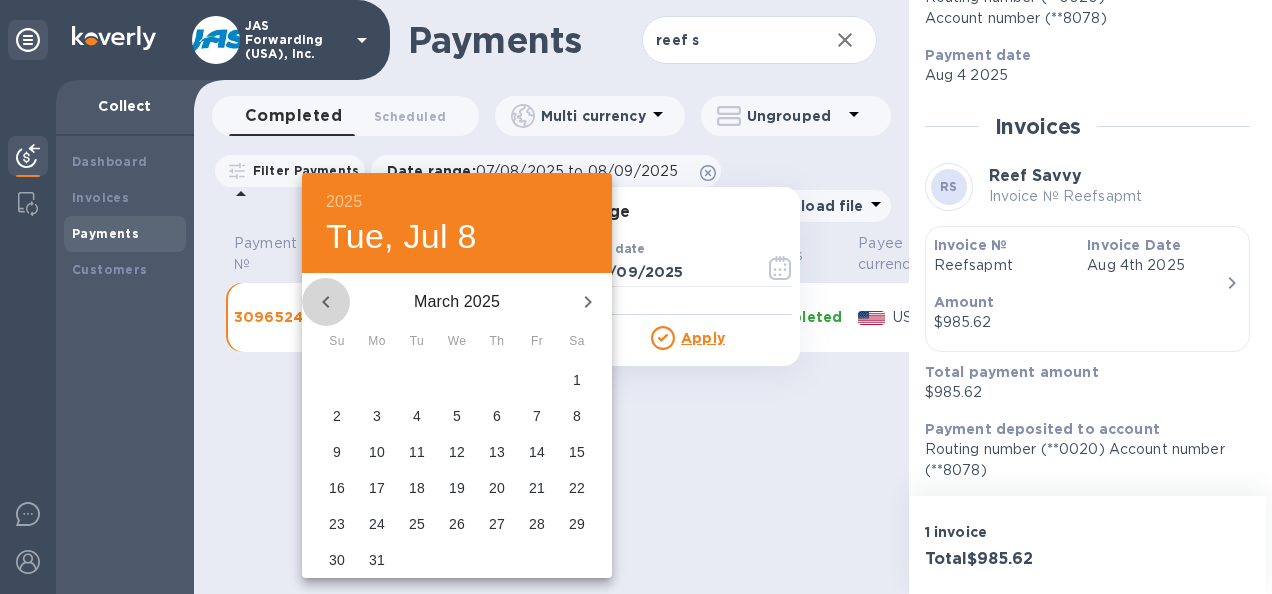 click 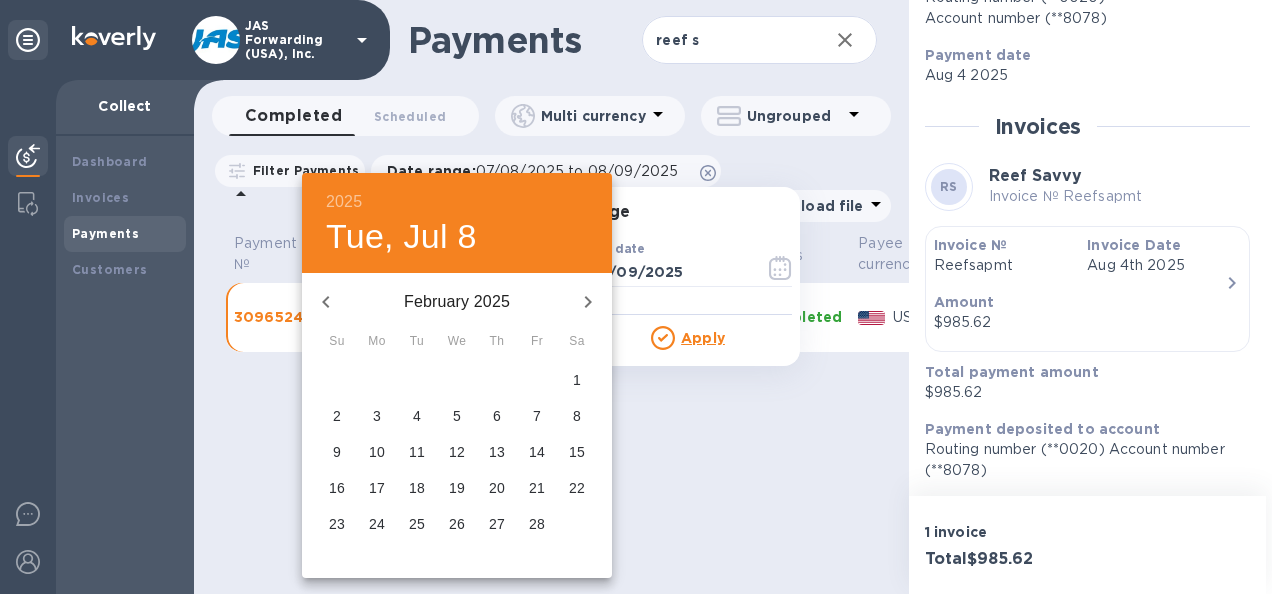 click 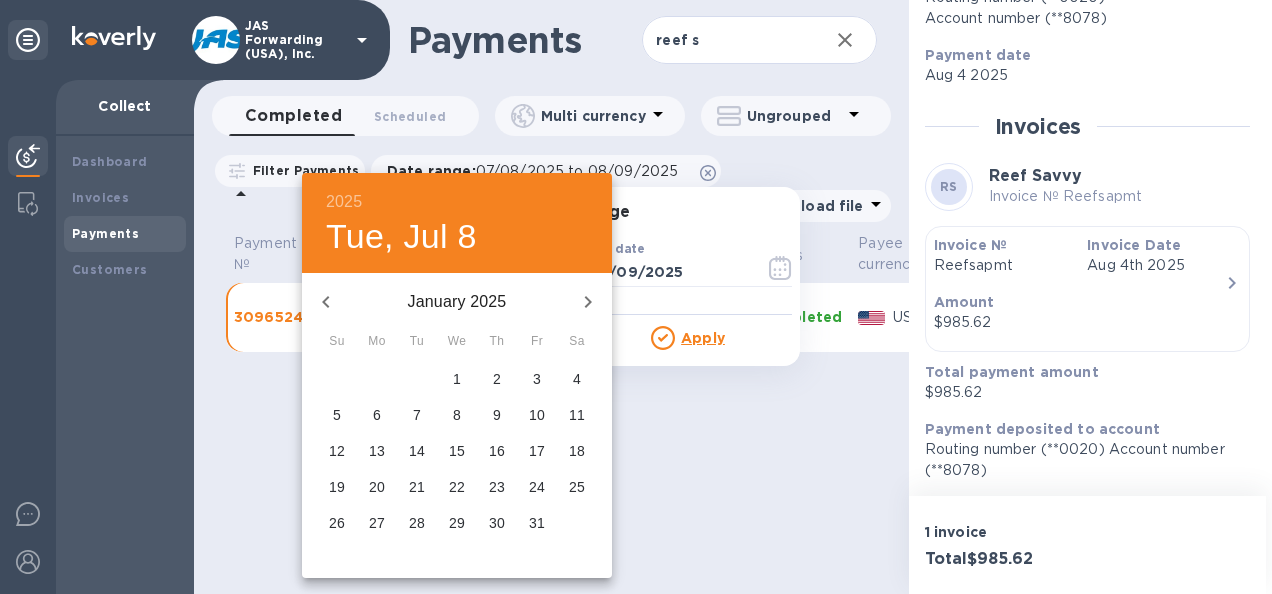 click on "1" at bounding box center [457, 379] 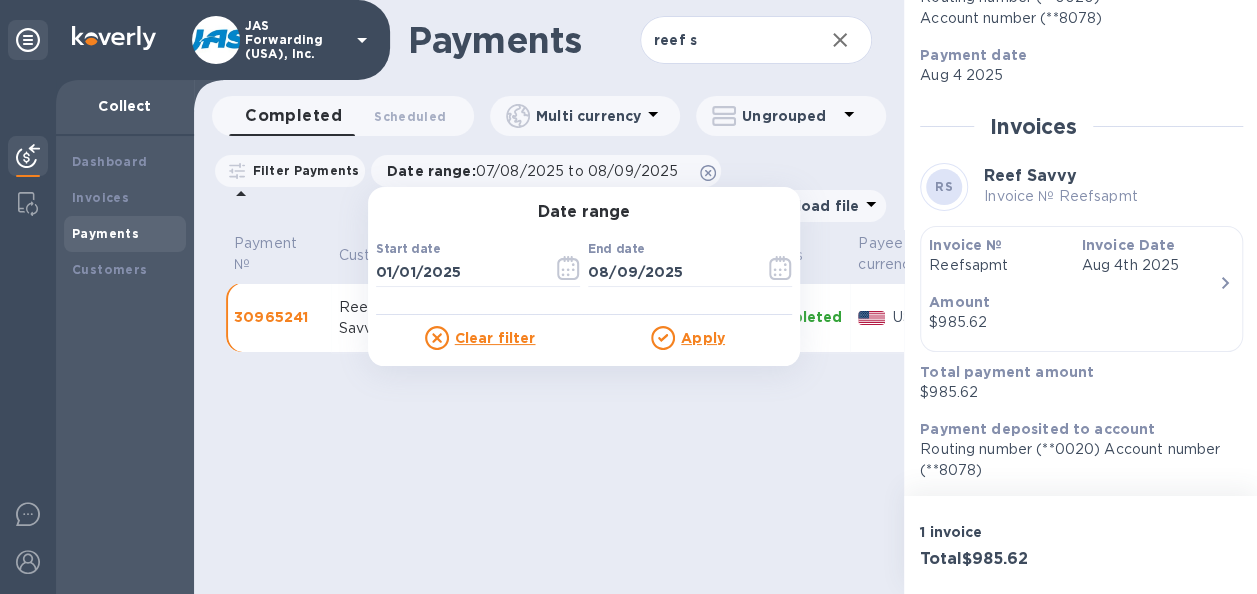 click on "Apply" at bounding box center [703, 338] 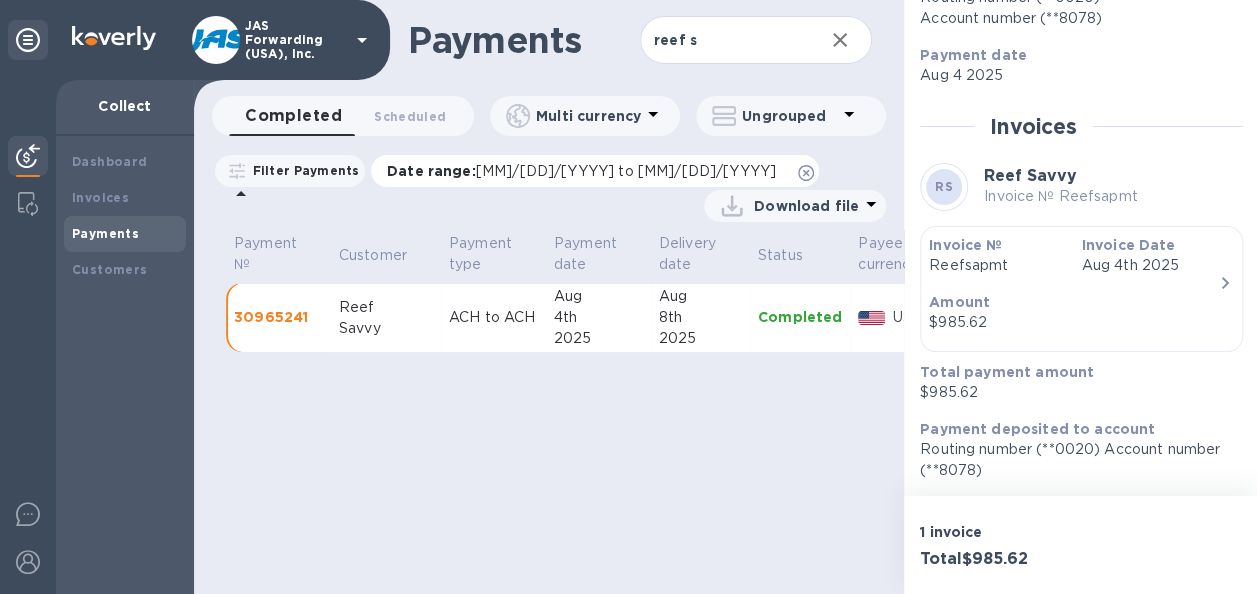 click on "[MM]/[DD]/[YYYY] to [MM]/[DD]/[YYYY]" at bounding box center [626, 171] 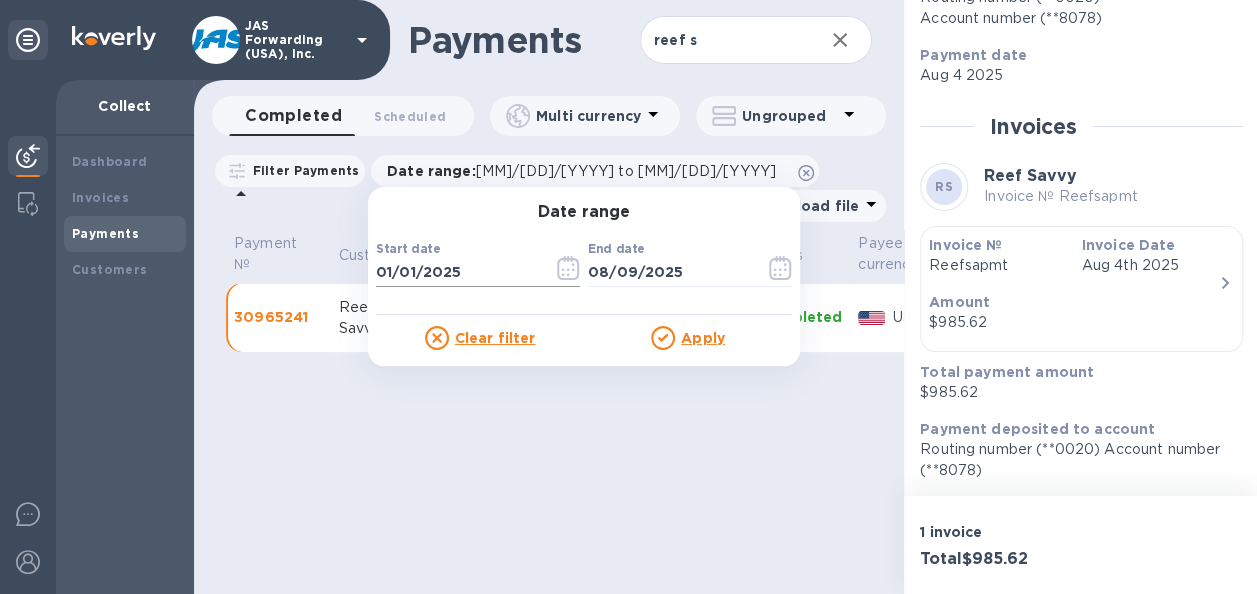 click 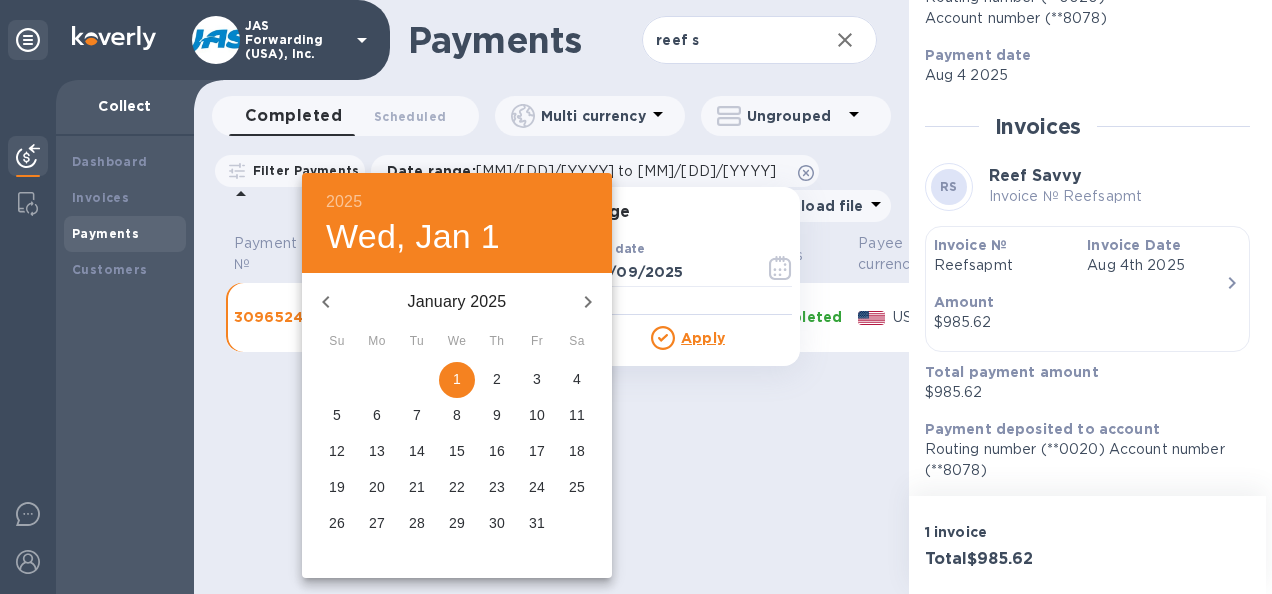 click 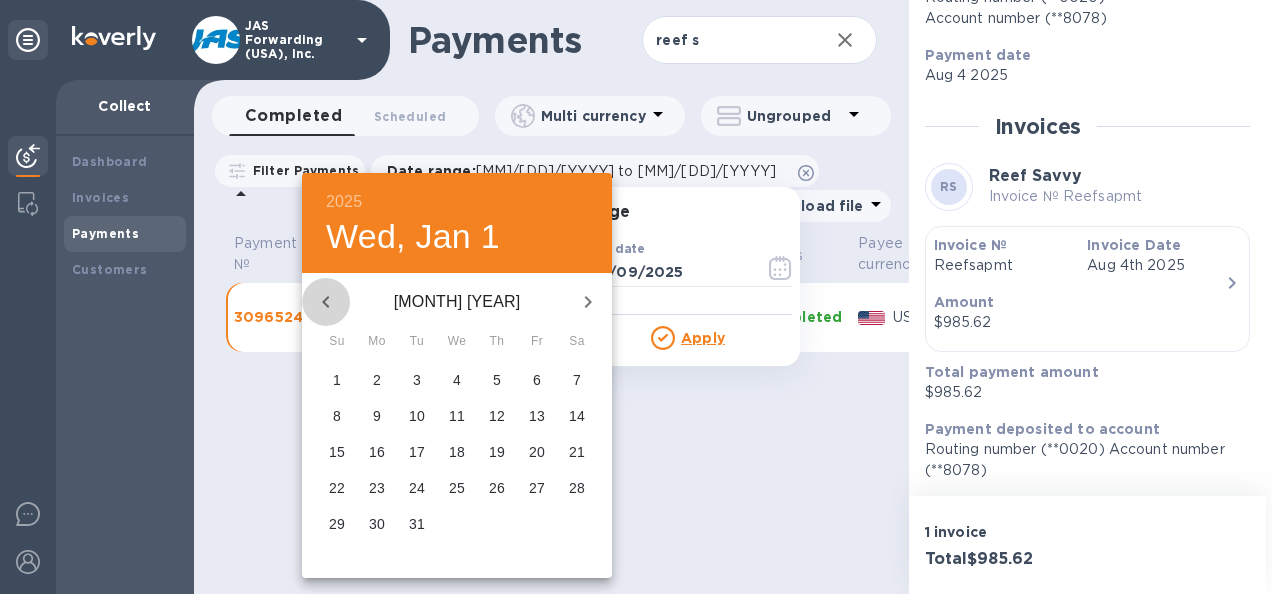 click 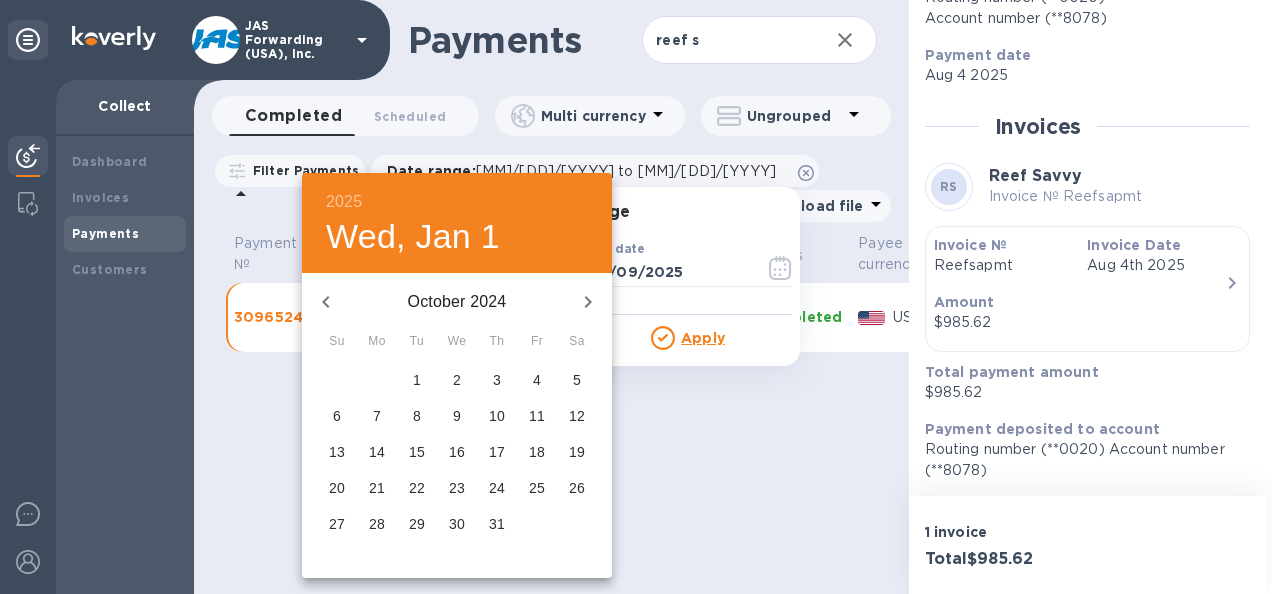 click 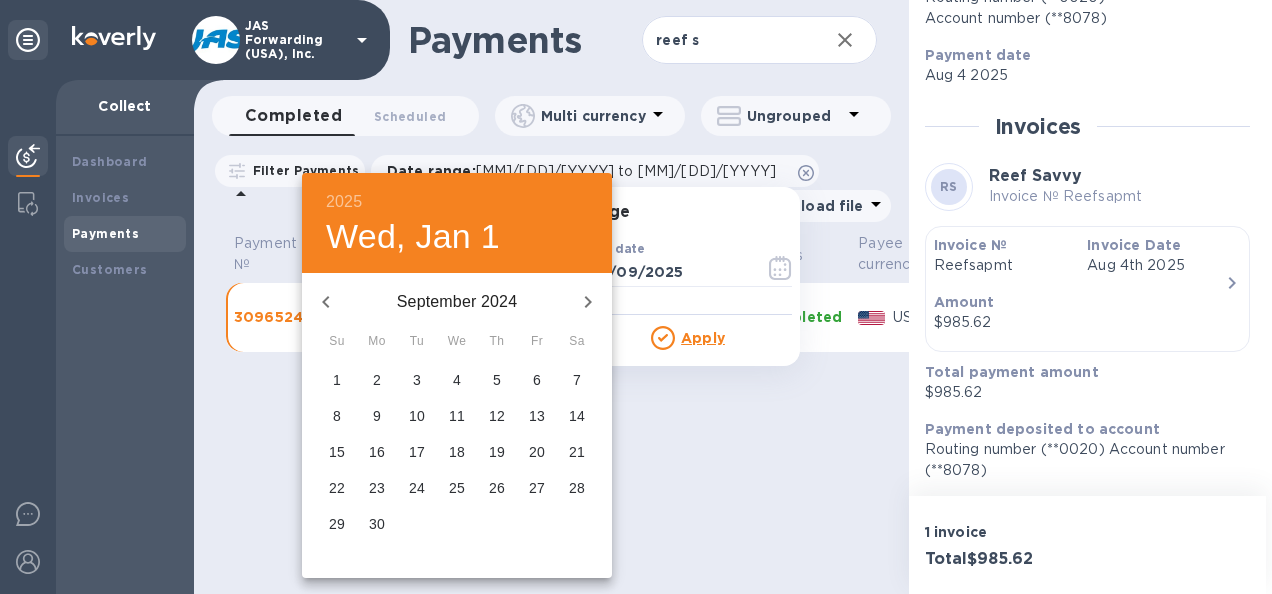 click 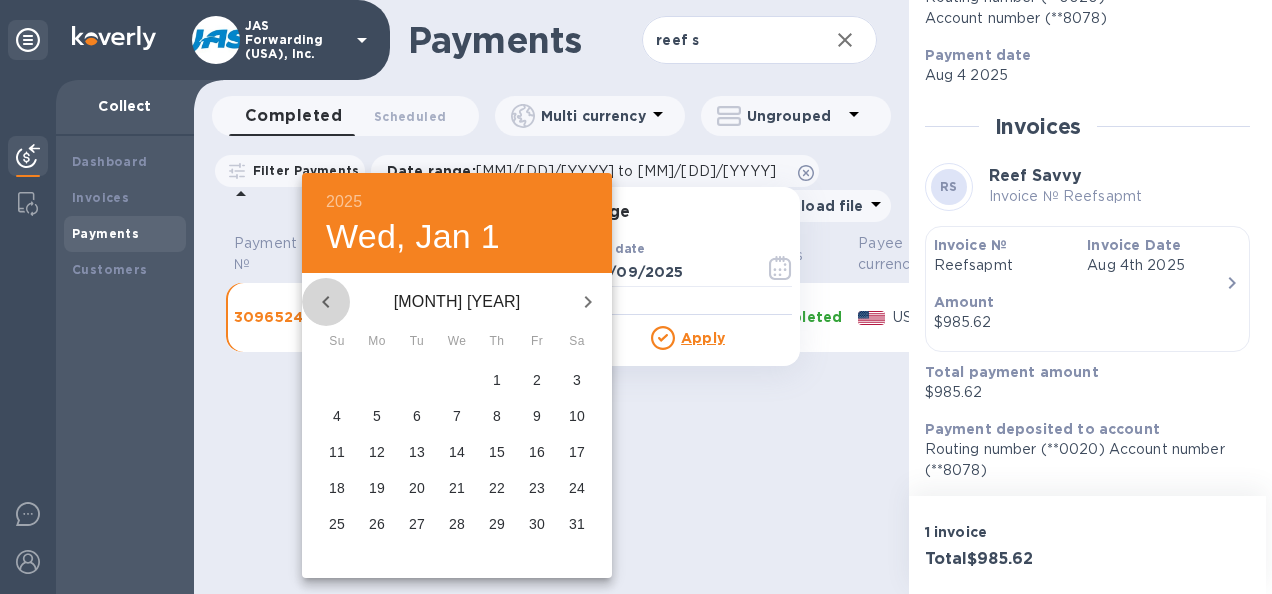 click 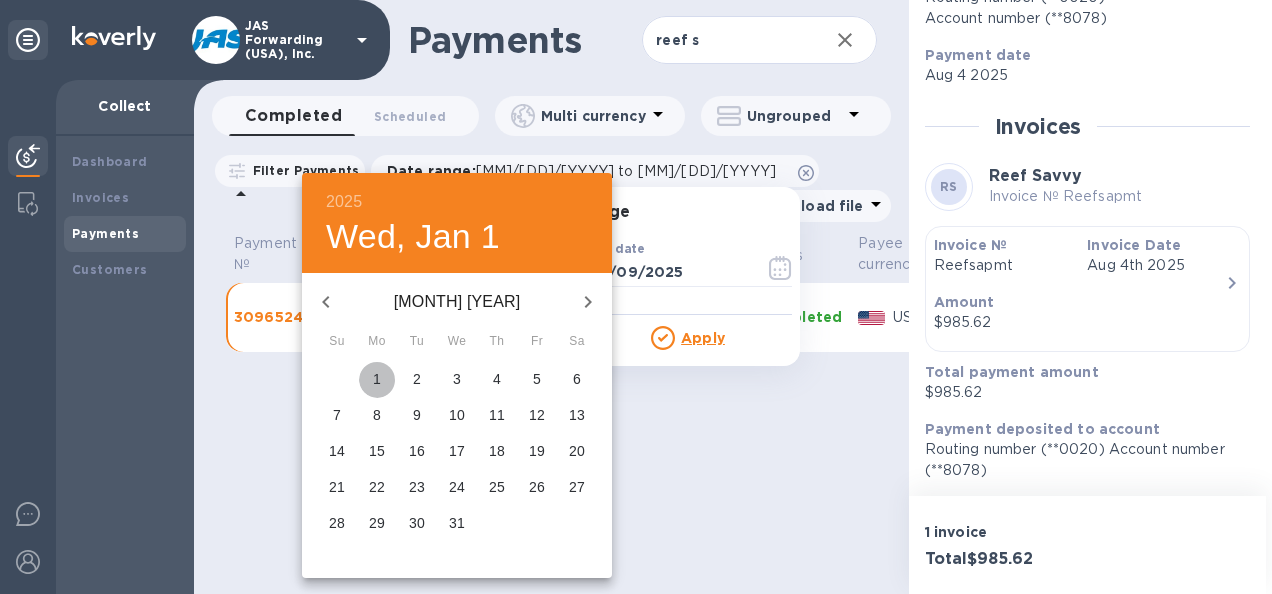 click on "1" at bounding box center [377, 379] 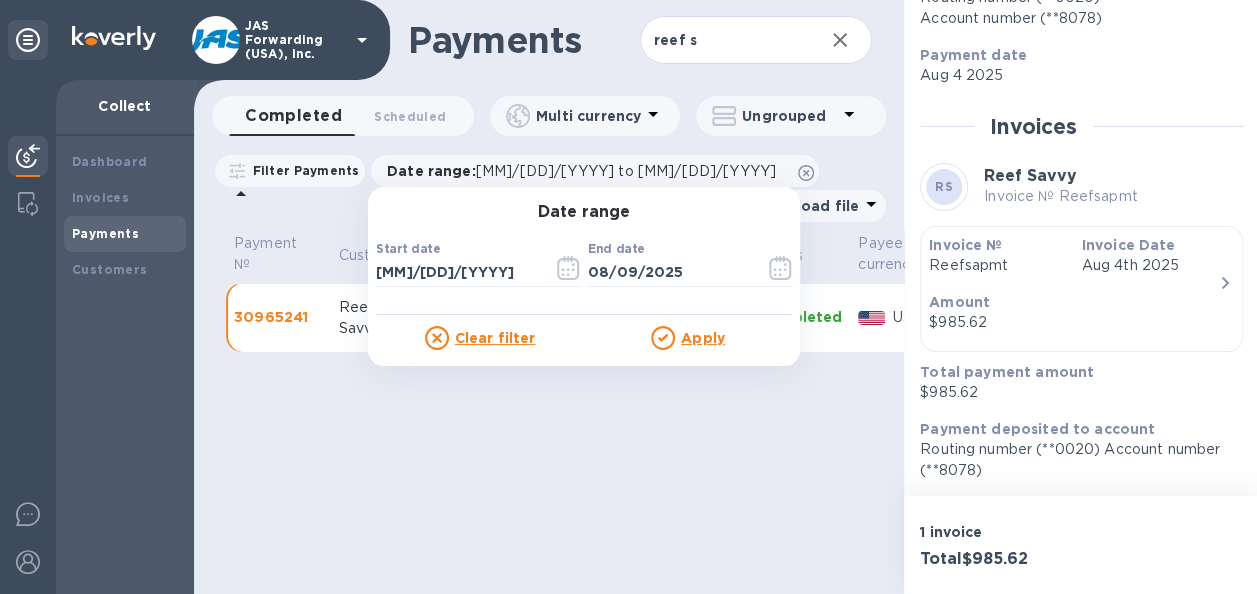 click on "Apply" at bounding box center [703, 338] 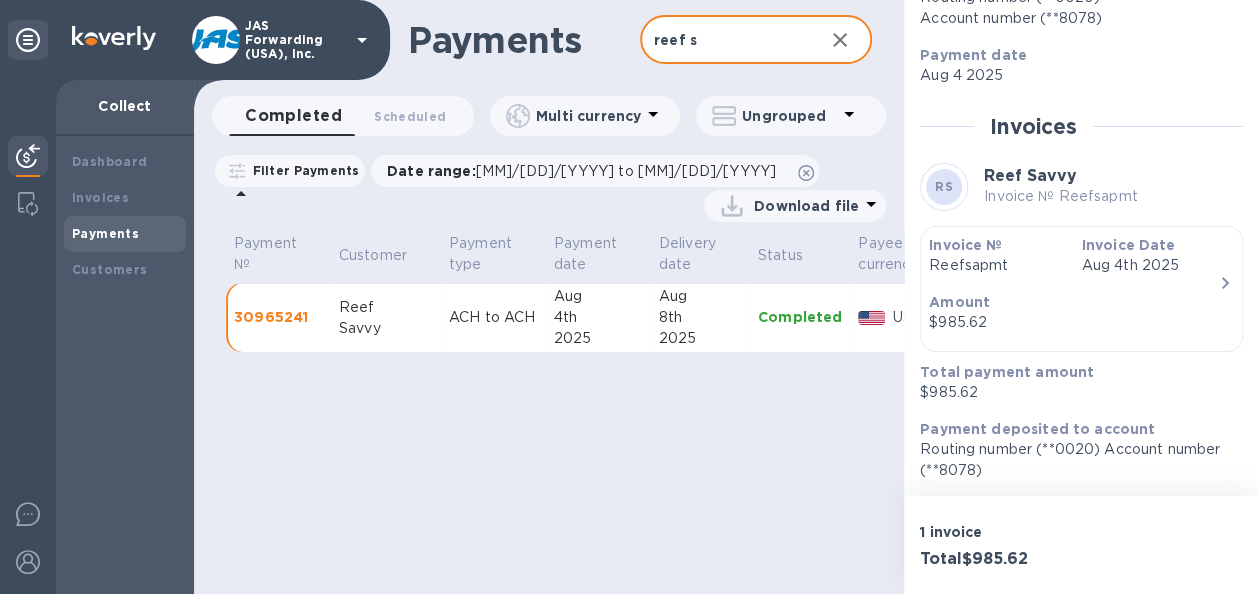 drag, startPoint x: 710, startPoint y: 42, endPoint x: 631, endPoint y: 42, distance: 79 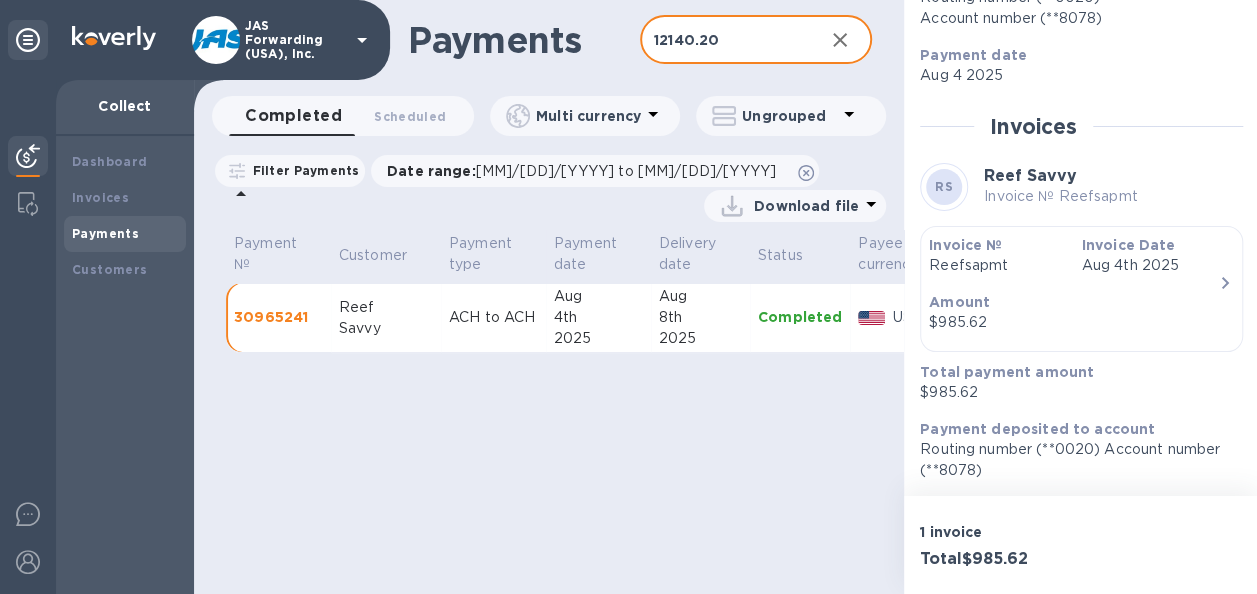 type on "12140.20" 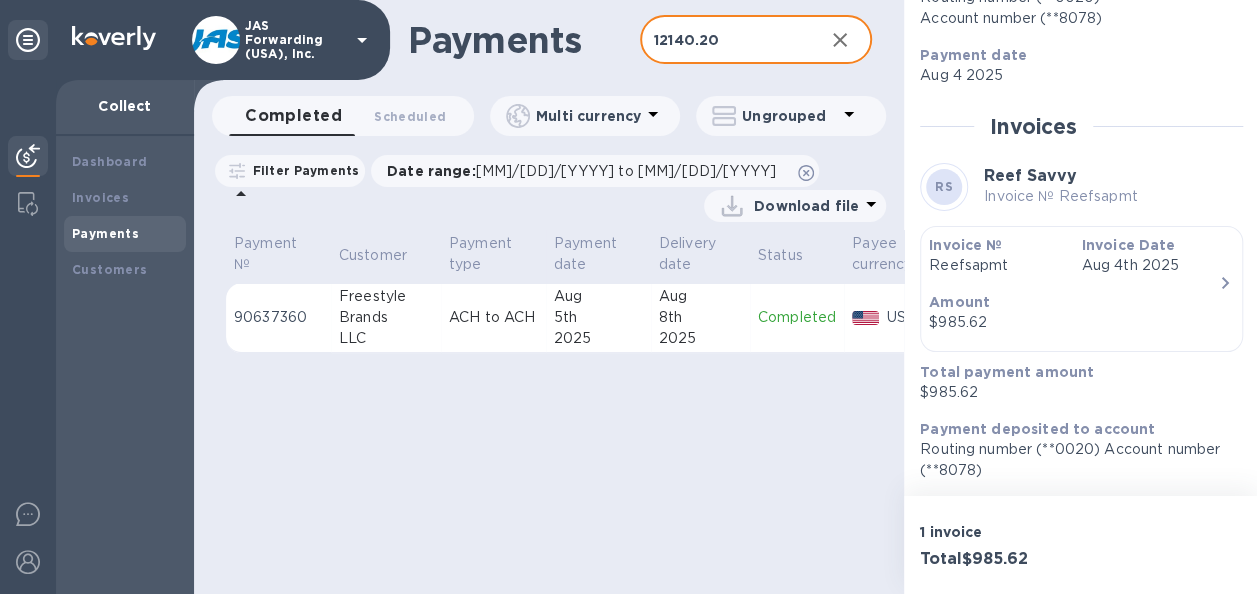 click on "Aug 5th 2025" at bounding box center [598, 318] 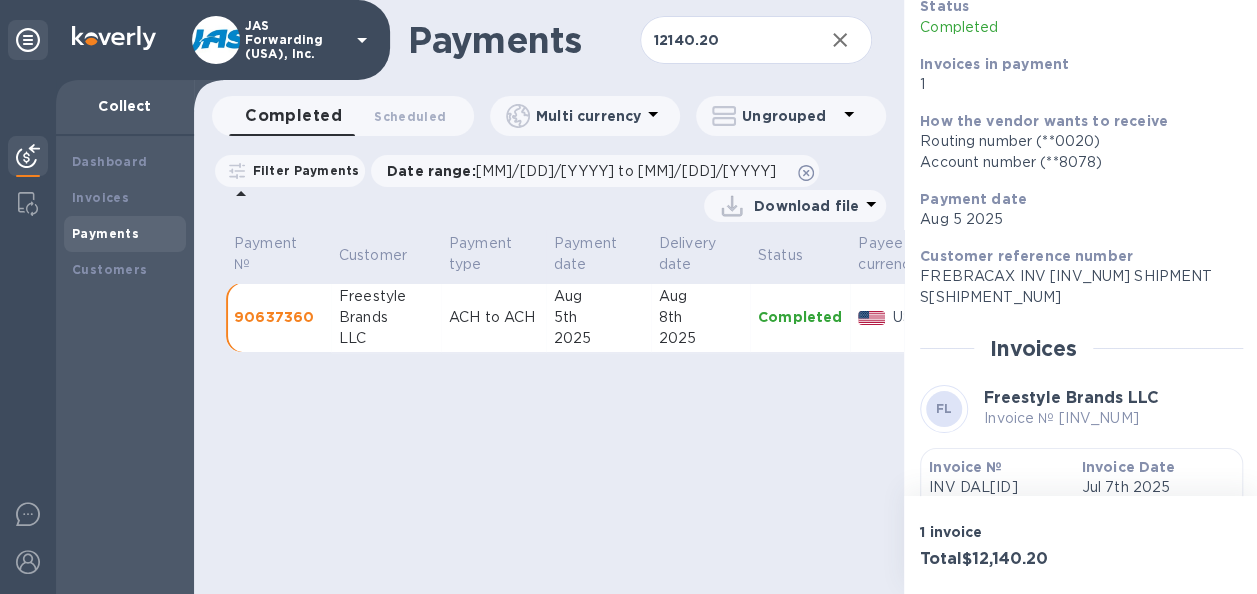 scroll, scrollTop: 394, scrollLeft: 0, axis: vertical 